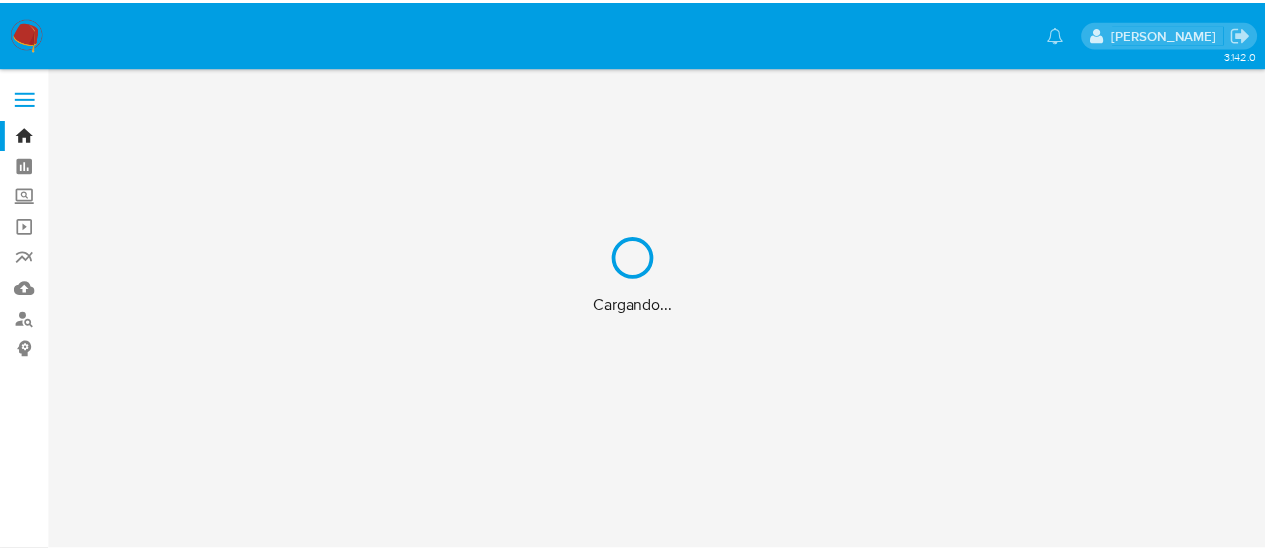 scroll, scrollTop: 0, scrollLeft: 0, axis: both 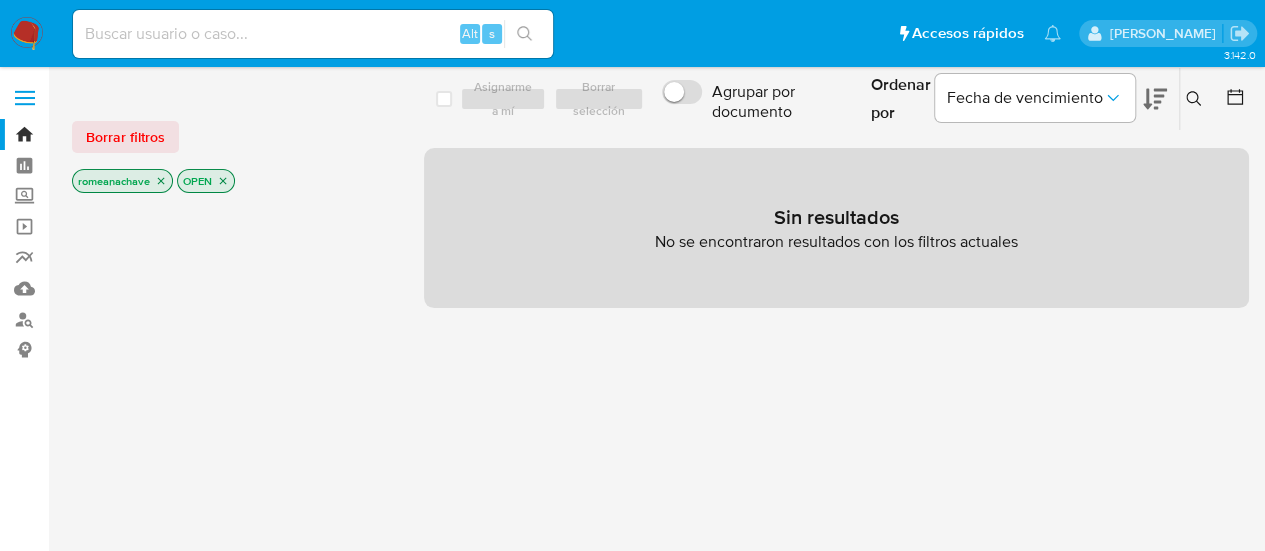 click on "Alt s" at bounding box center [313, 34] 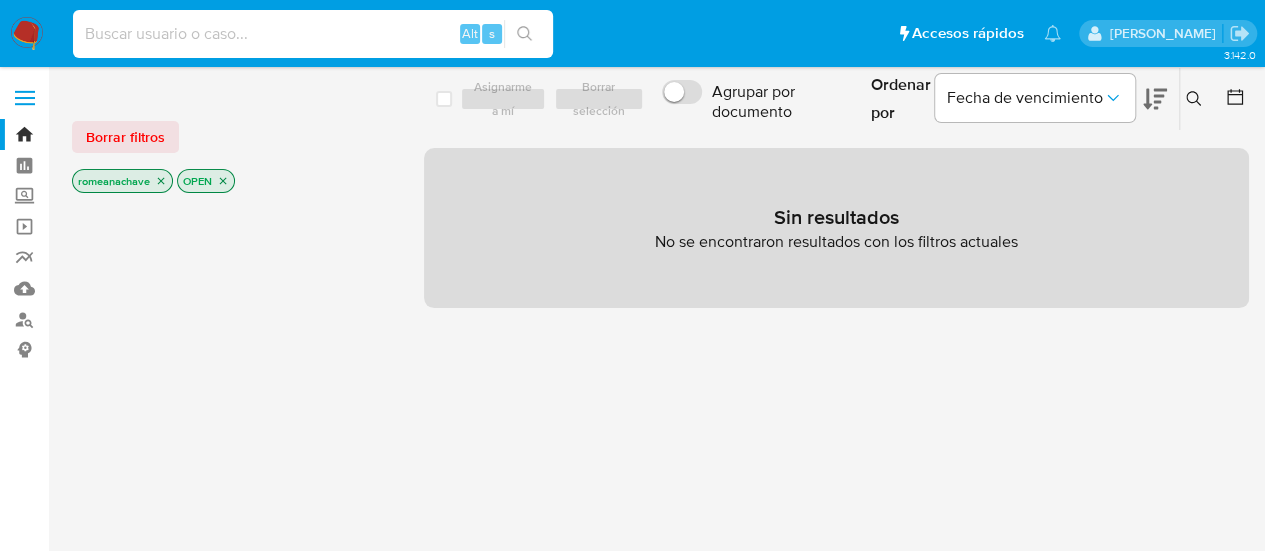 click at bounding box center [313, 34] 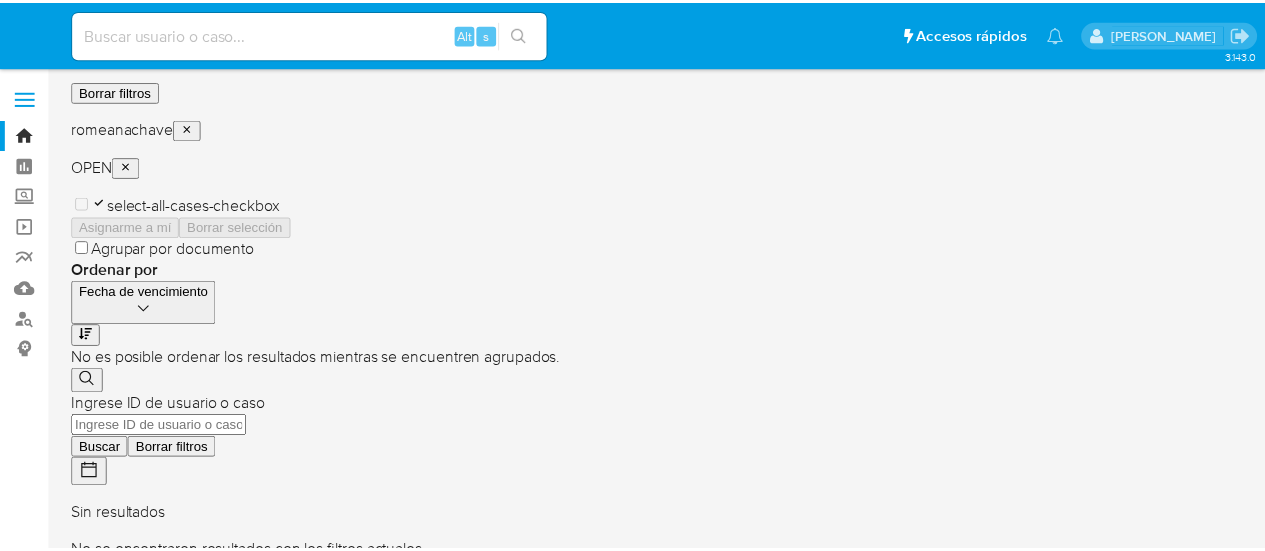 scroll, scrollTop: 0, scrollLeft: 0, axis: both 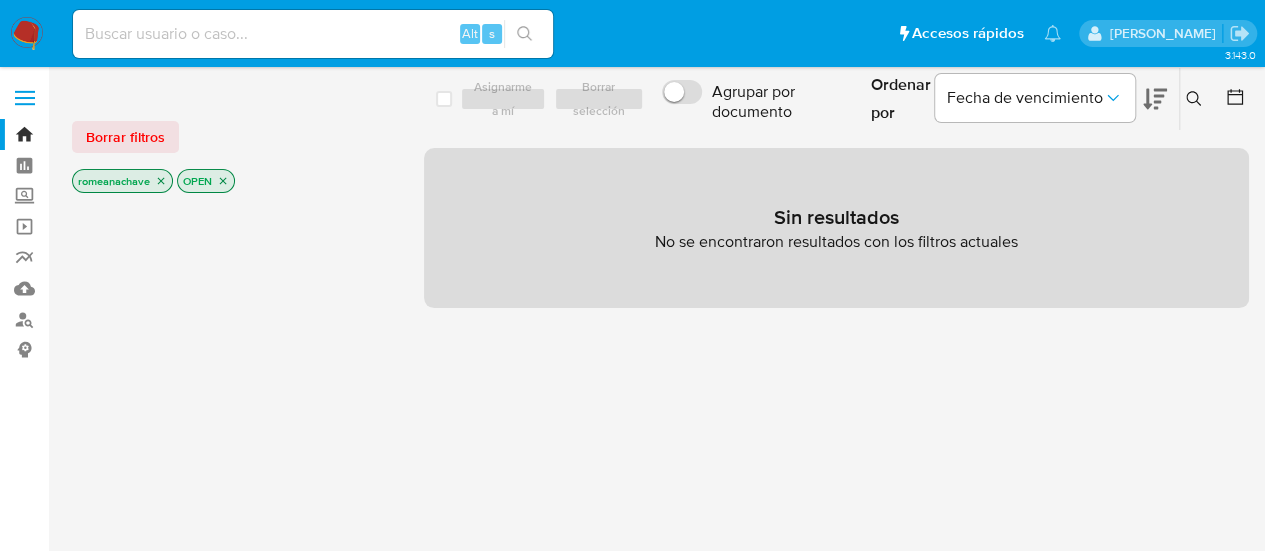 click at bounding box center [313, 34] 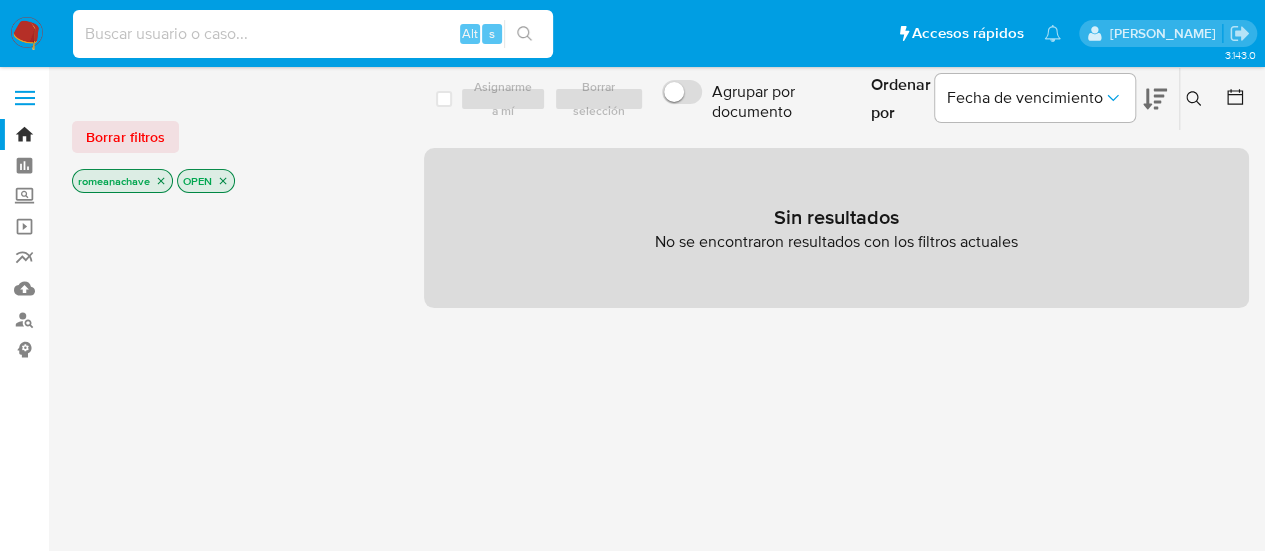 paste on "317236338" 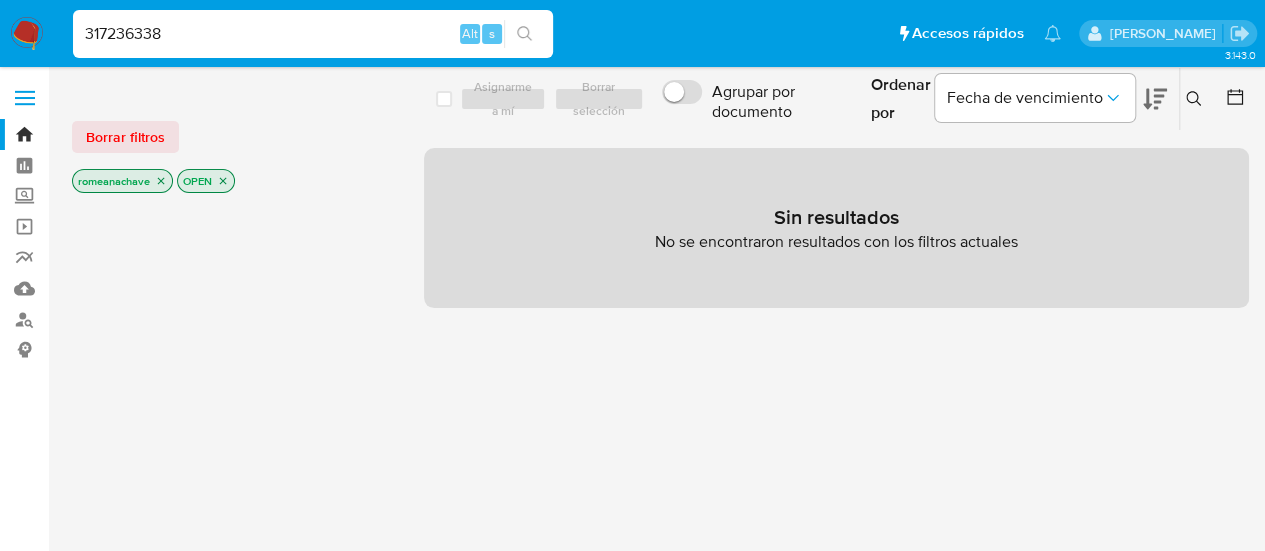 type on "317236338" 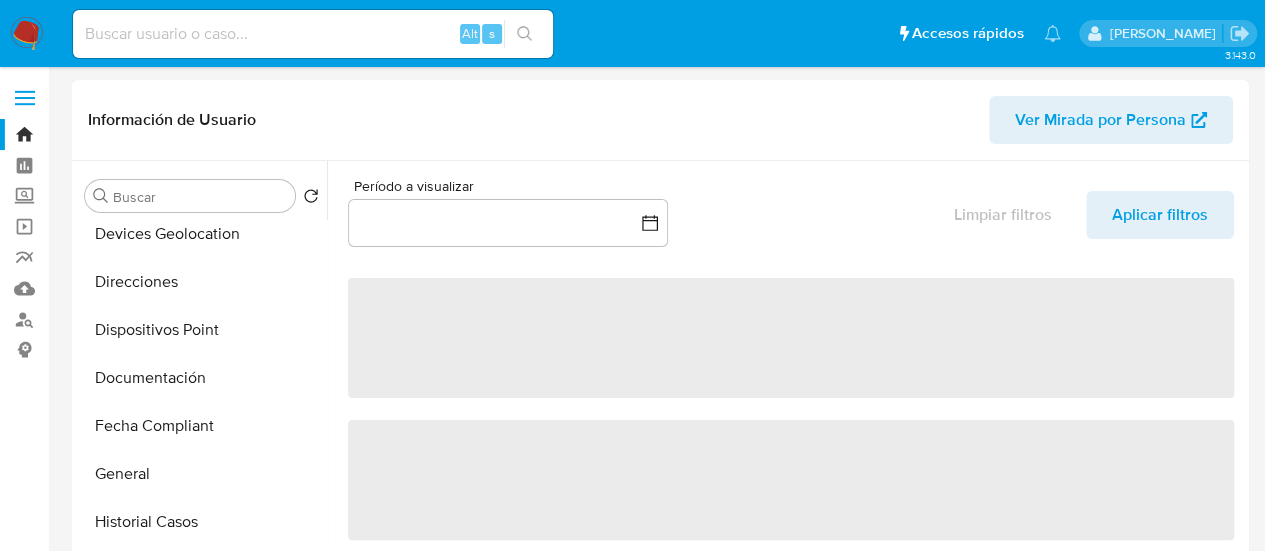 select on "10" 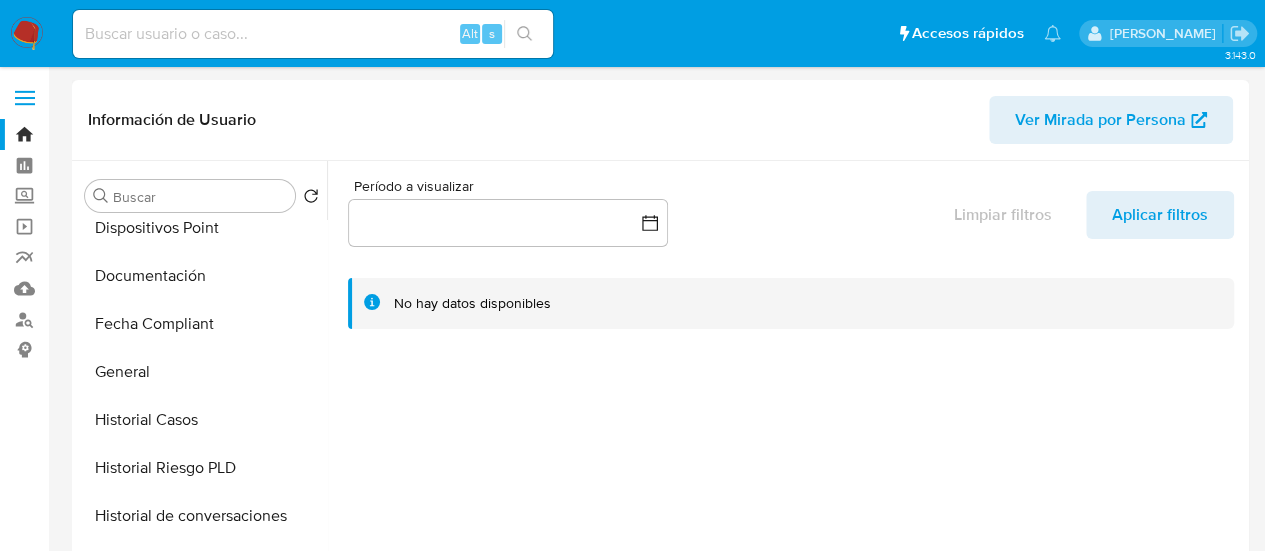 scroll, scrollTop: 438, scrollLeft: 0, axis: vertical 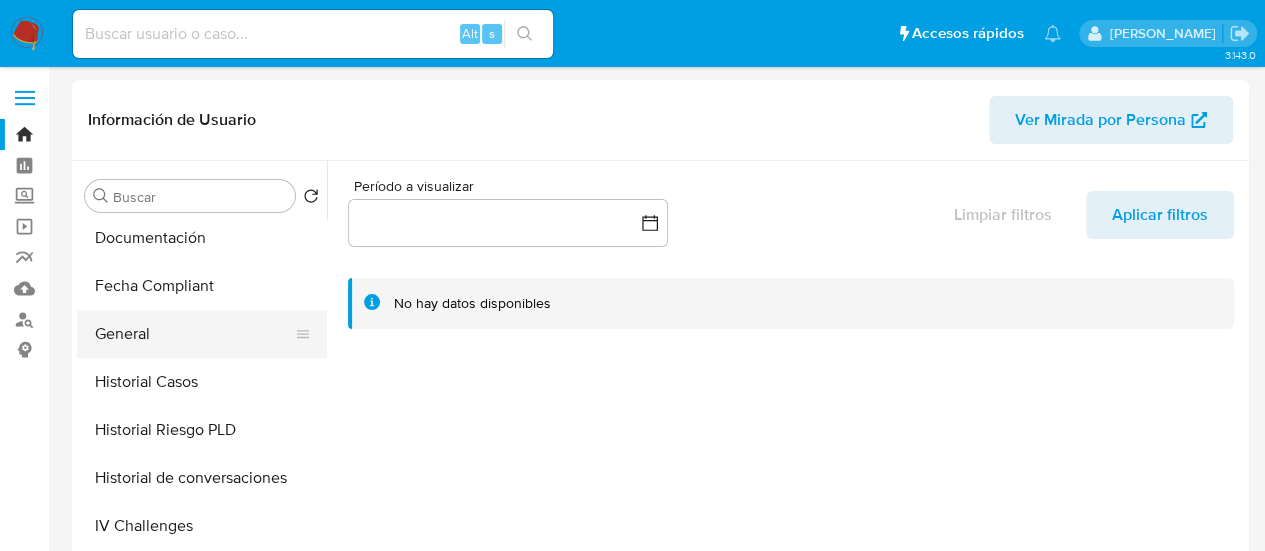 click on "General" at bounding box center [194, 334] 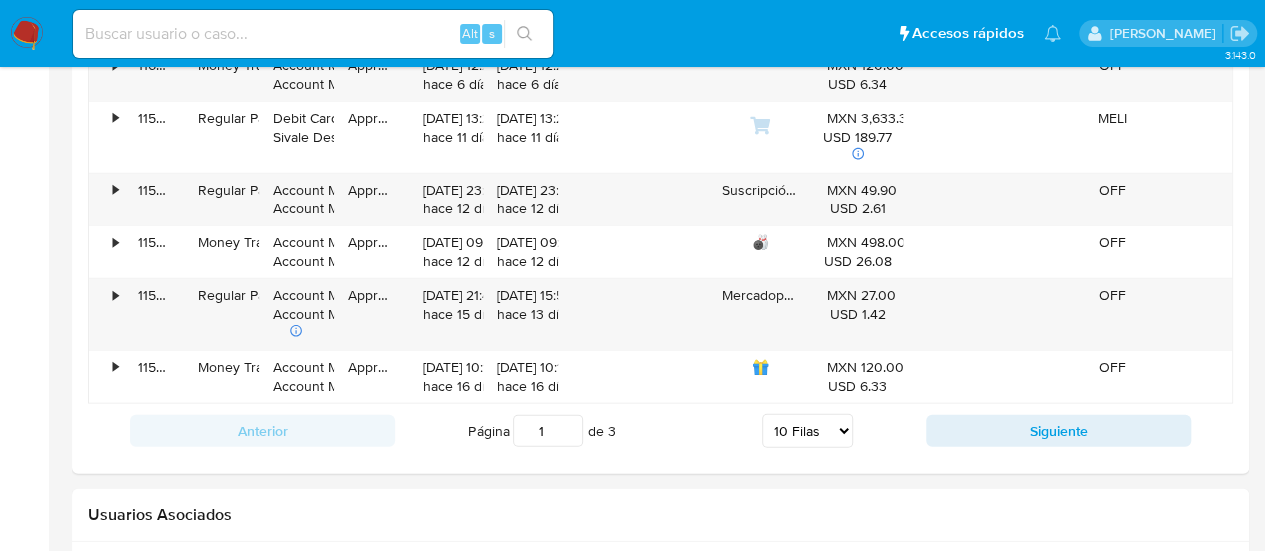 scroll, scrollTop: 2647, scrollLeft: 0, axis: vertical 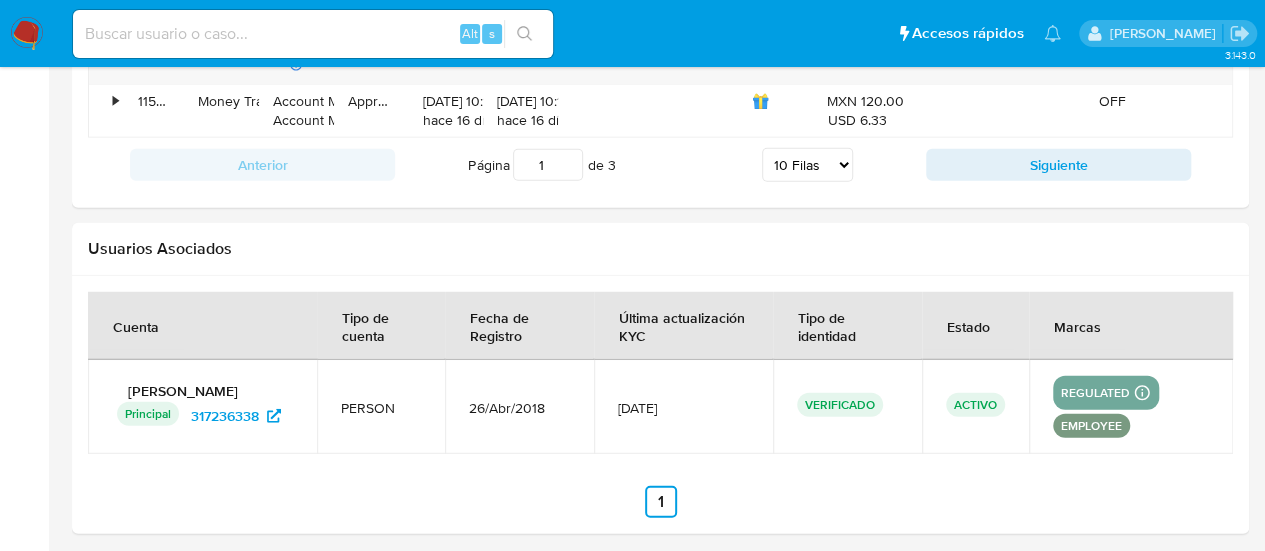 type 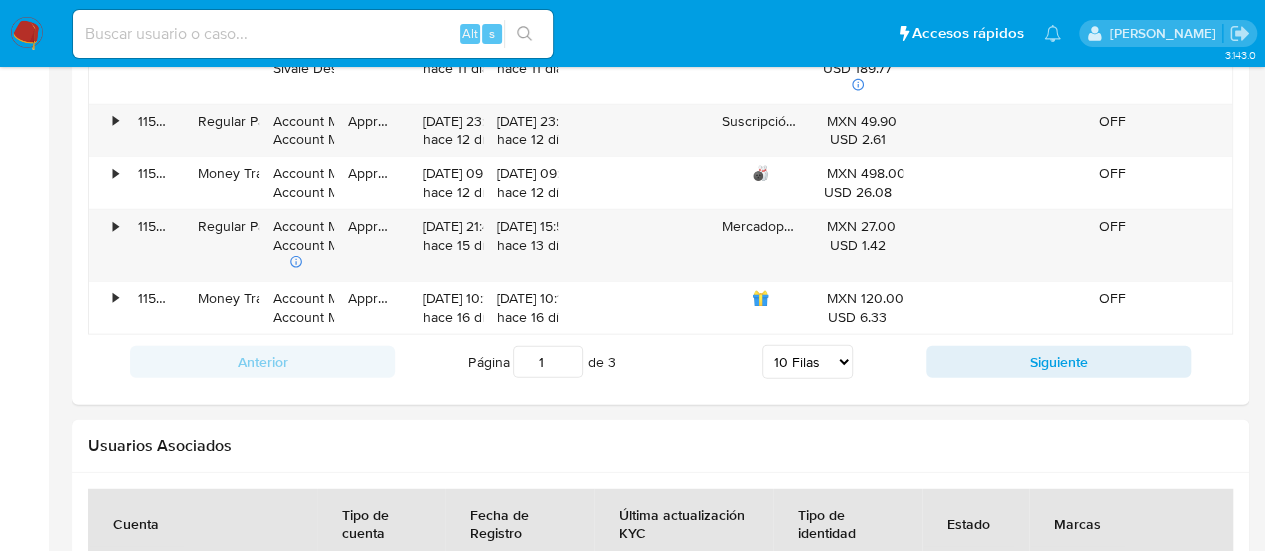 scroll, scrollTop: 2389, scrollLeft: 0, axis: vertical 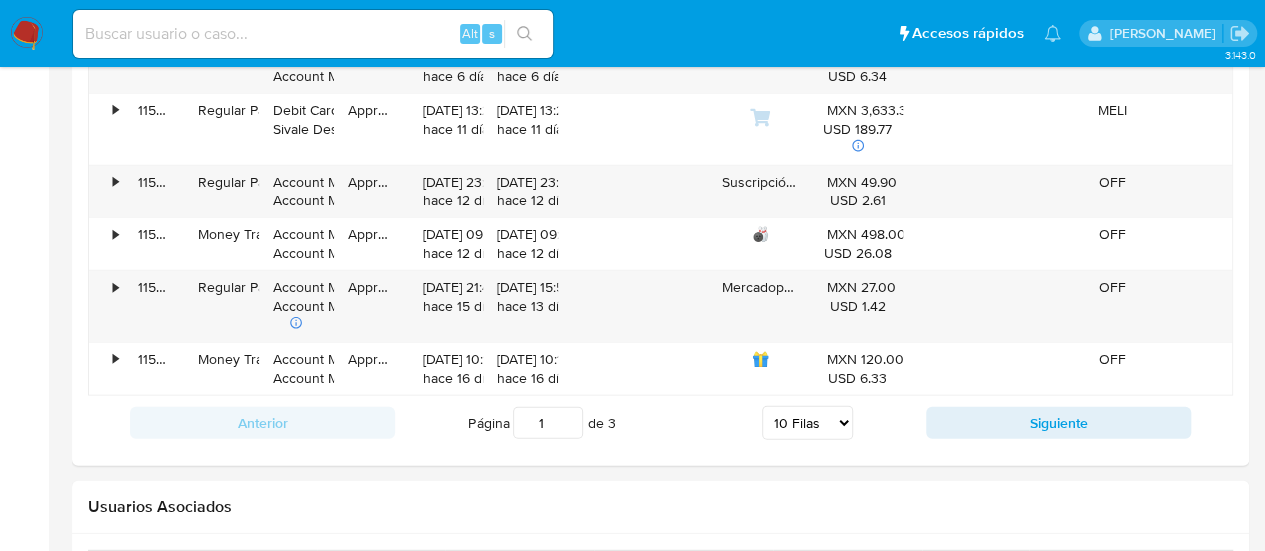 click on "Bandeja Tablero Screening Búsqueda en Listas Watchlist Herramientas Operaciones masivas Reportes Mulan Buscador de personas Consolidado" at bounding box center [24, -785] 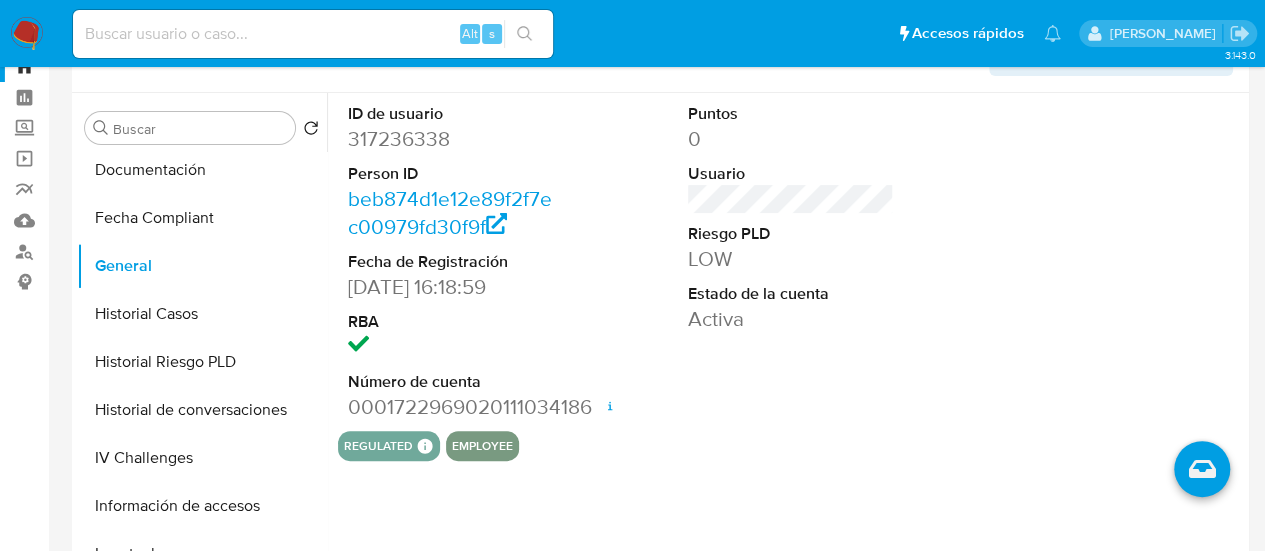 scroll, scrollTop: 74, scrollLeft: 0, axis: vertical 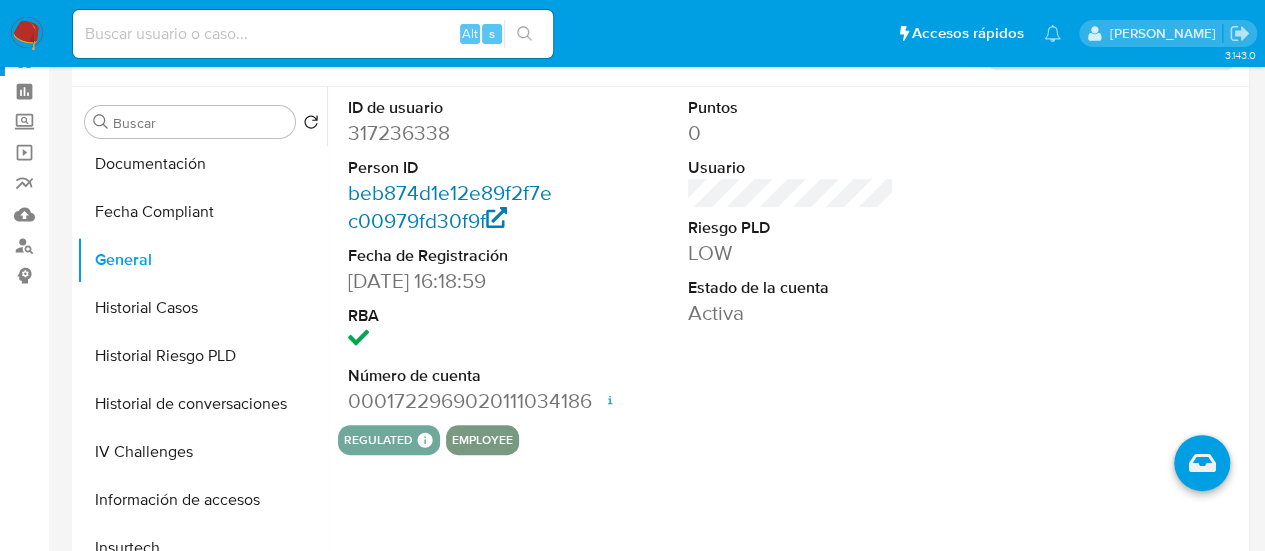 click on "beb874d1e12e89f2f7ec00979fd30f9f" at bounding box center (450, 206) 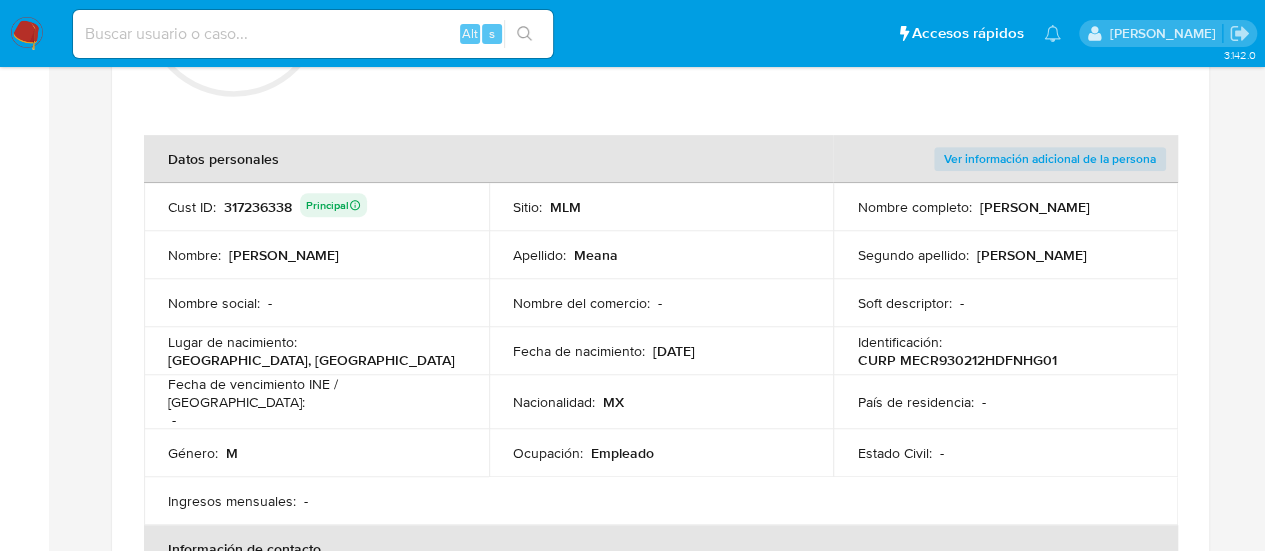 scroll, scrollTop: 353, scrollLeft: 0, axis: vertical 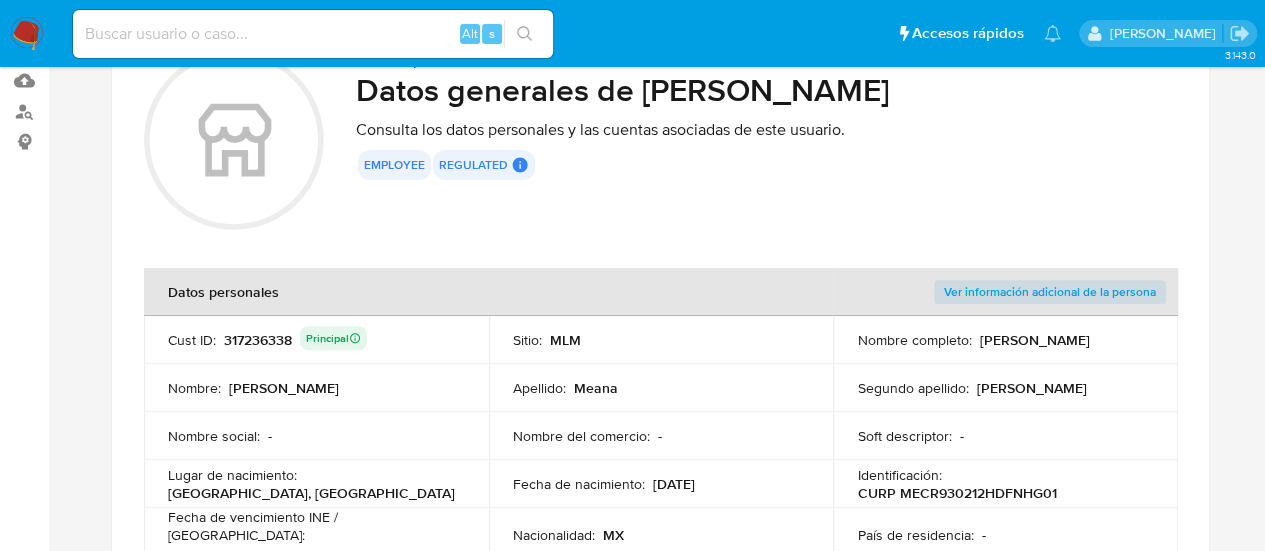 click on "Alt s" at bounding box center [313, 34] 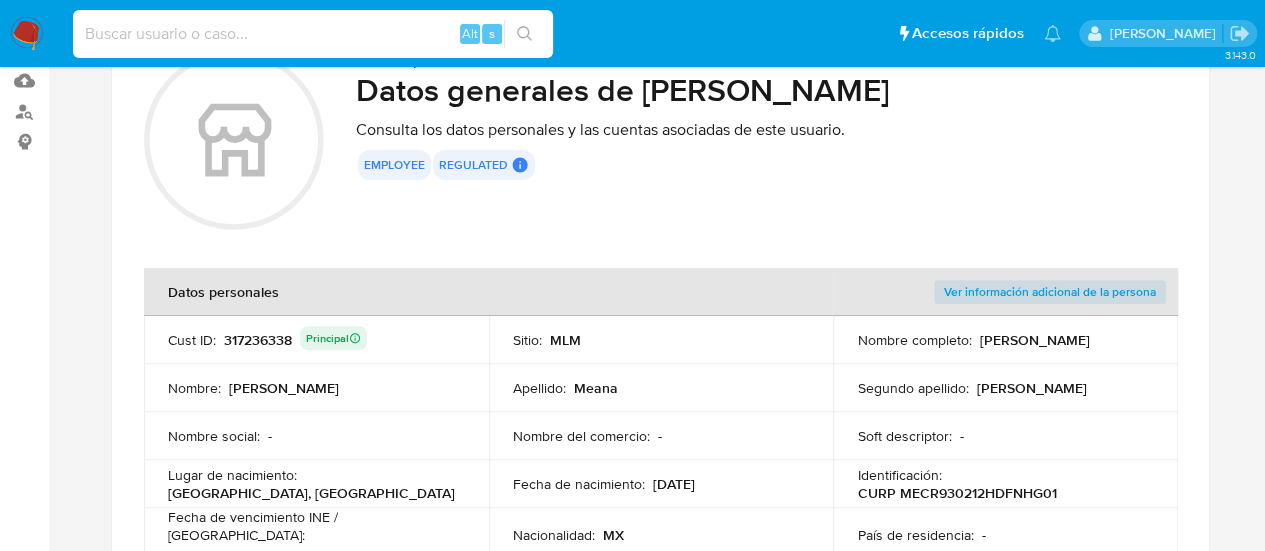 paste on "173435433" 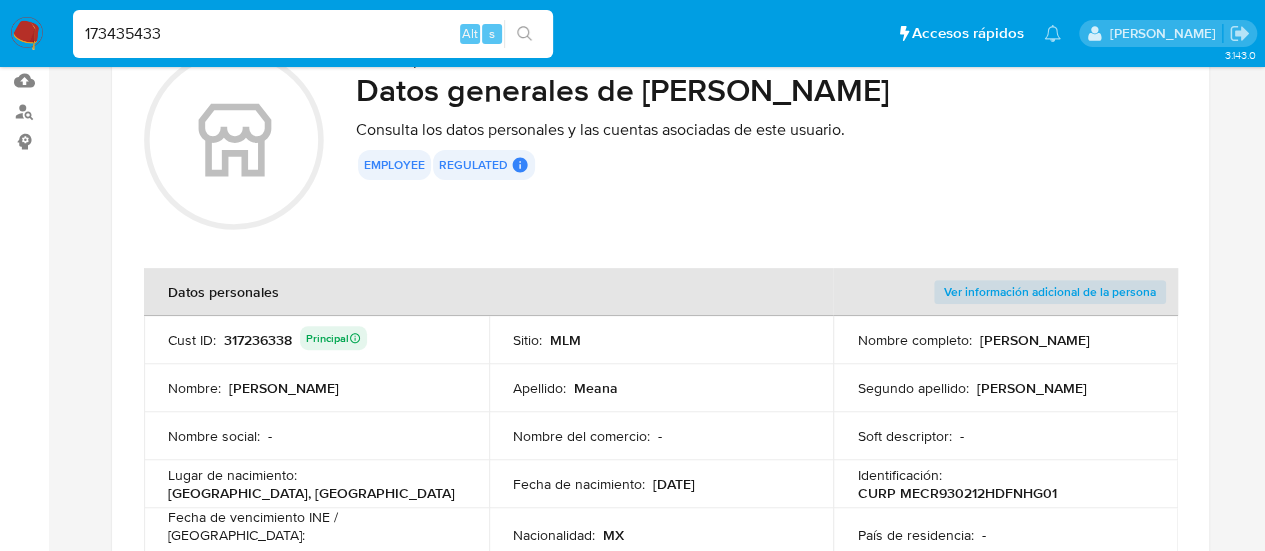 type on "173435433" 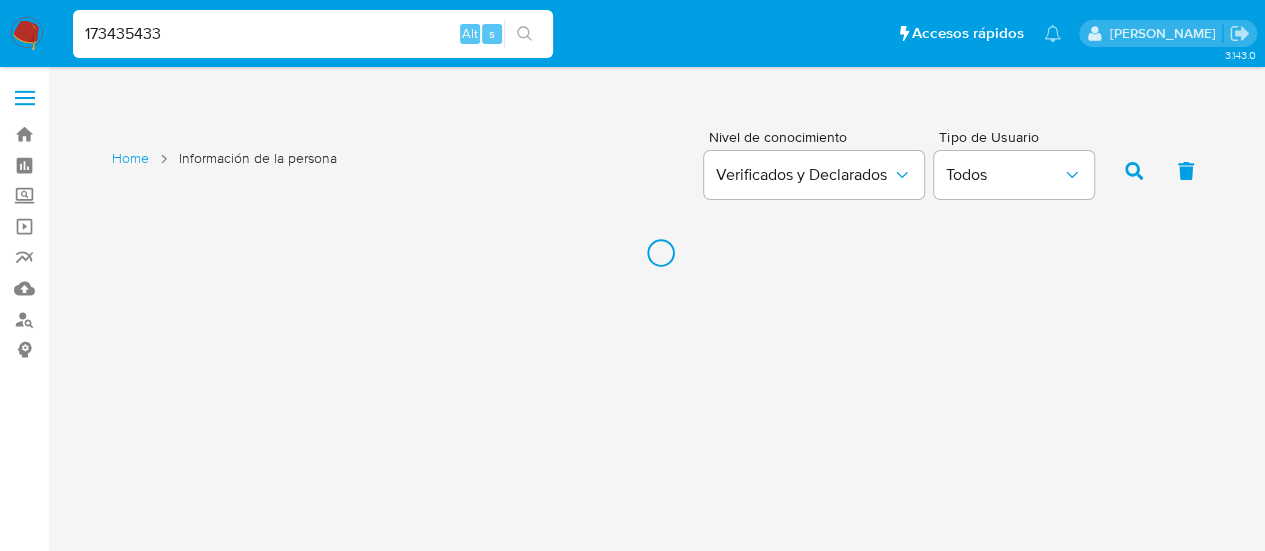 scroll, scrollTop: 0, scrollLeft: 0, axis: both 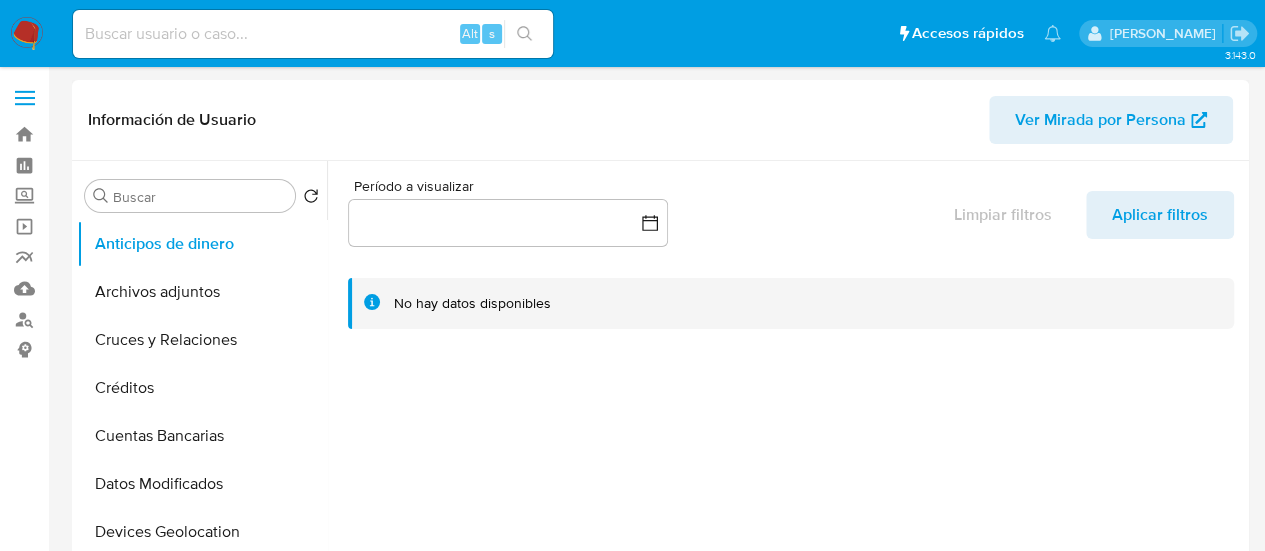 select on "10" 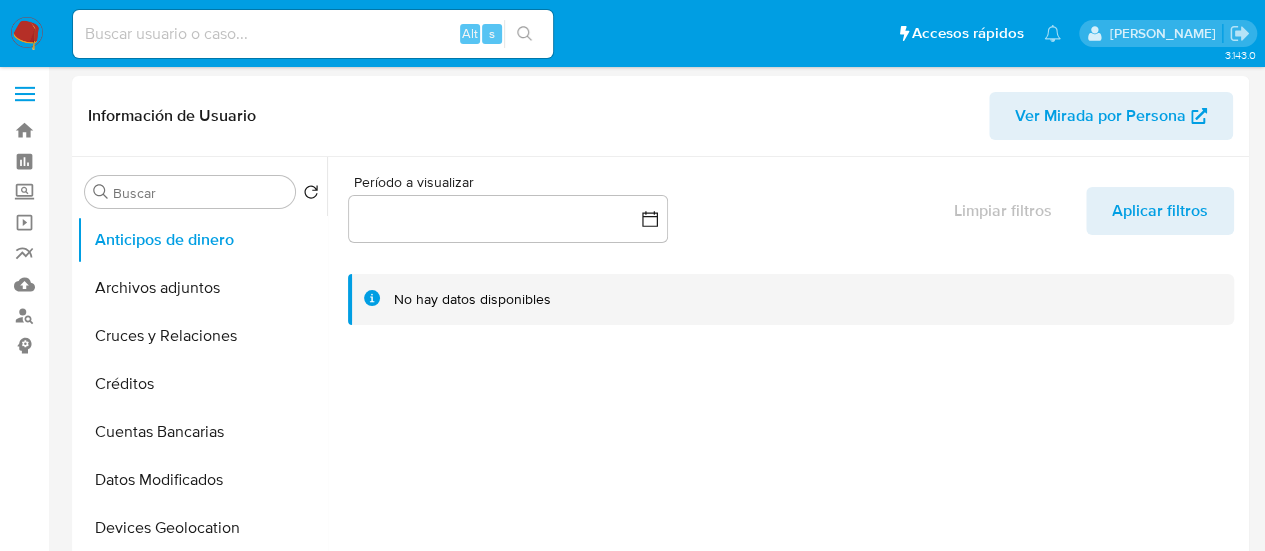 scroll, scrollTop: 0, scrollLeft: 0, axis: both 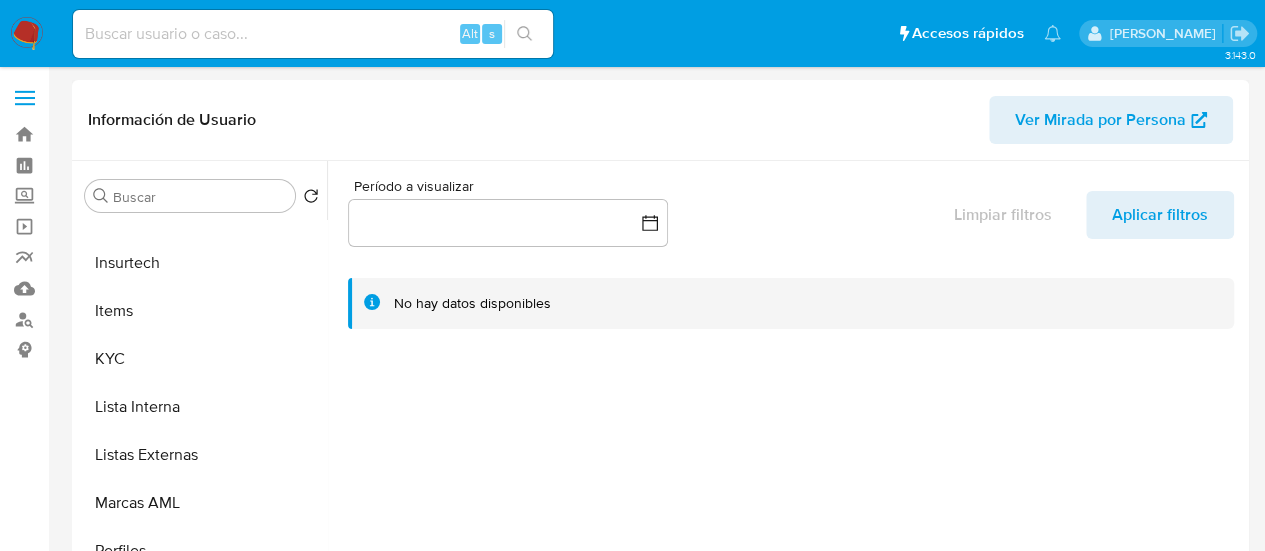 click on "Información de Usuario Ver Mirada por Persona" at bounding box center (660, 120) 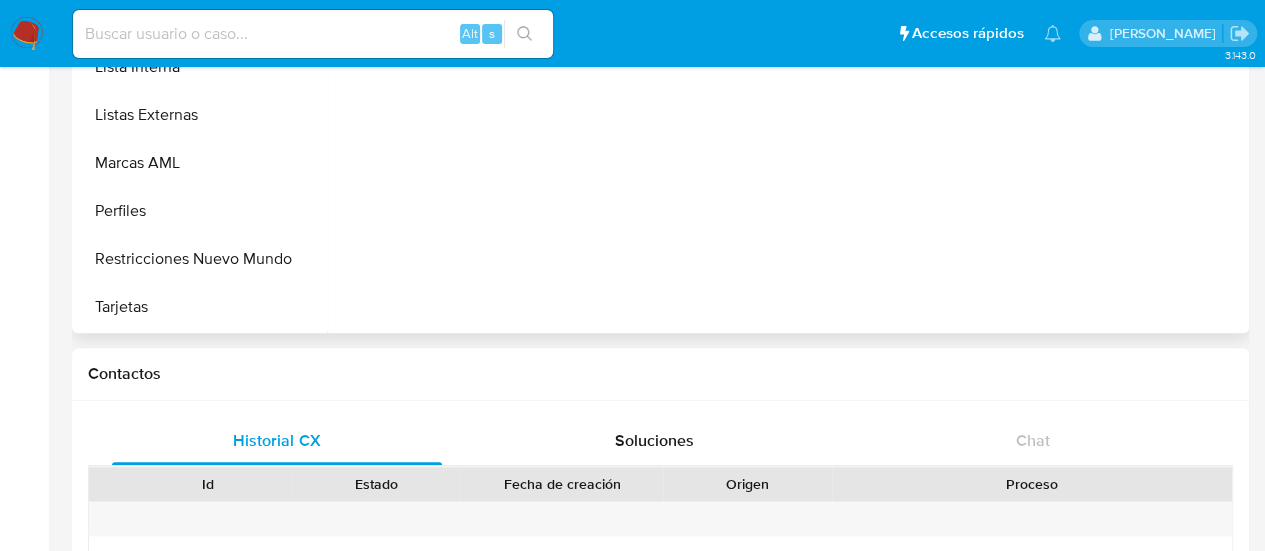 scroll, scrollTop: 342, scrollLeft: 0, axis: vertical 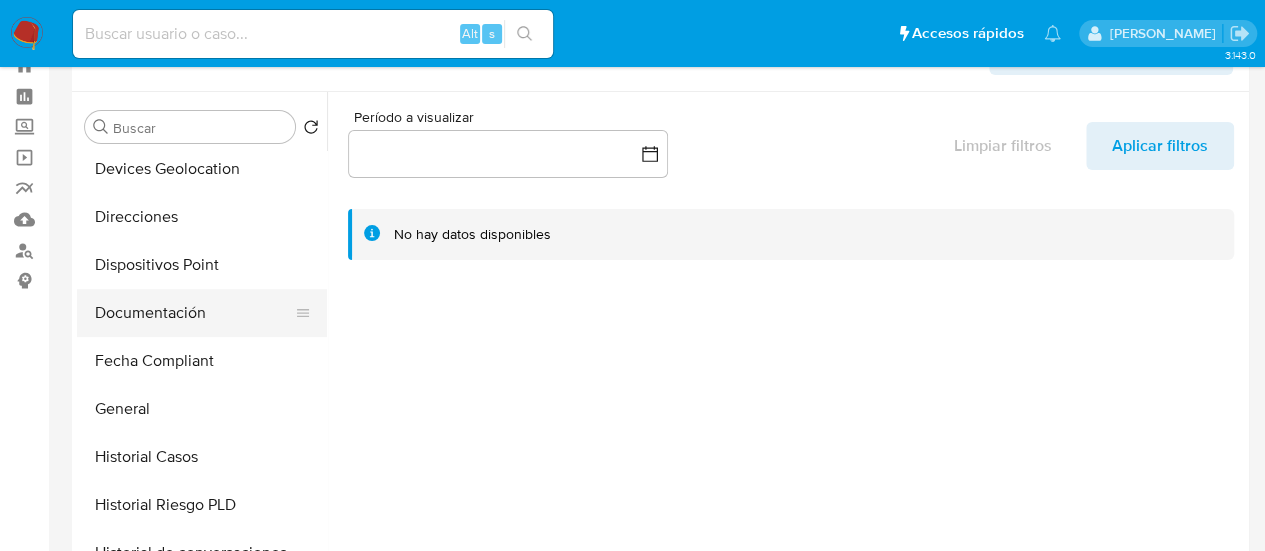 click on "Documentación" at bounding box center (194, 313) 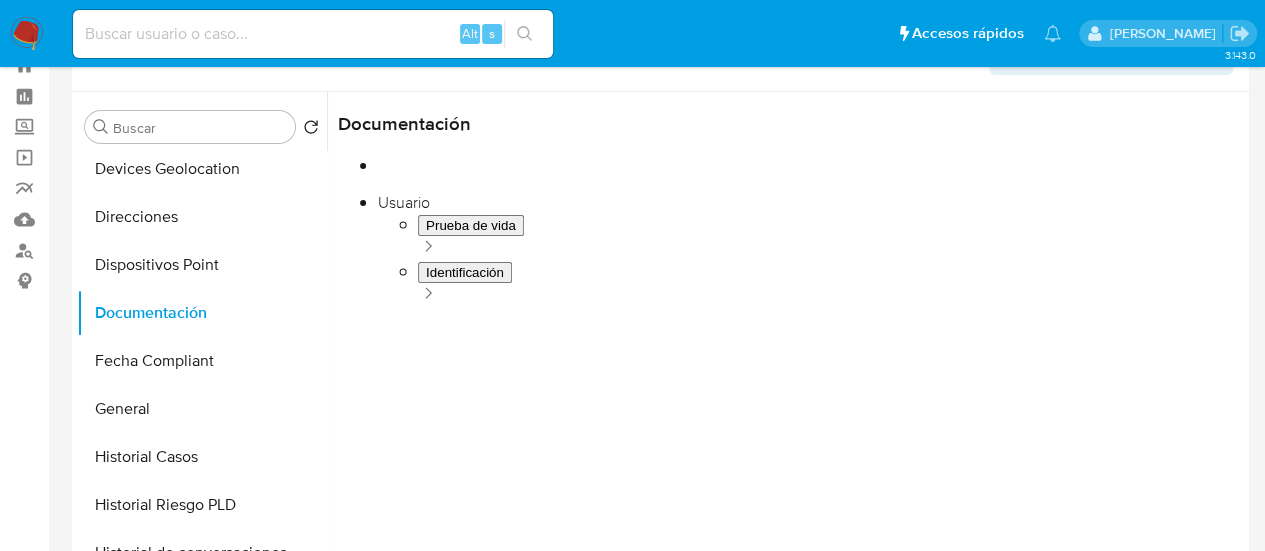 scroll, scrollTop: 11, scrollLeft: 0, axis: vertical 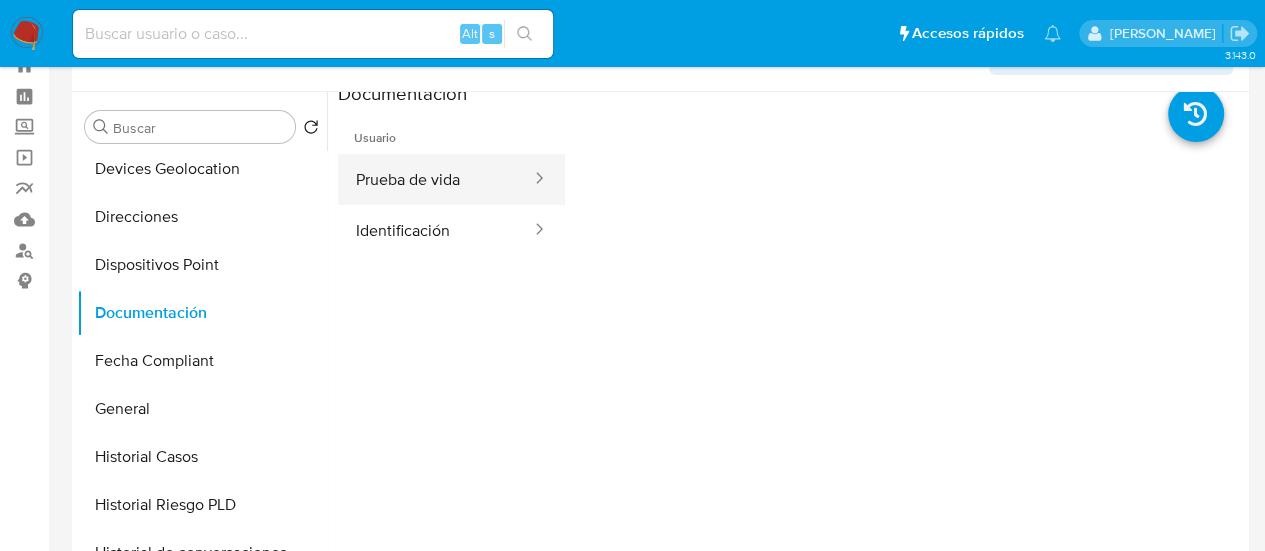 click on "Prueba de vida" at bounding box center [435, 179] 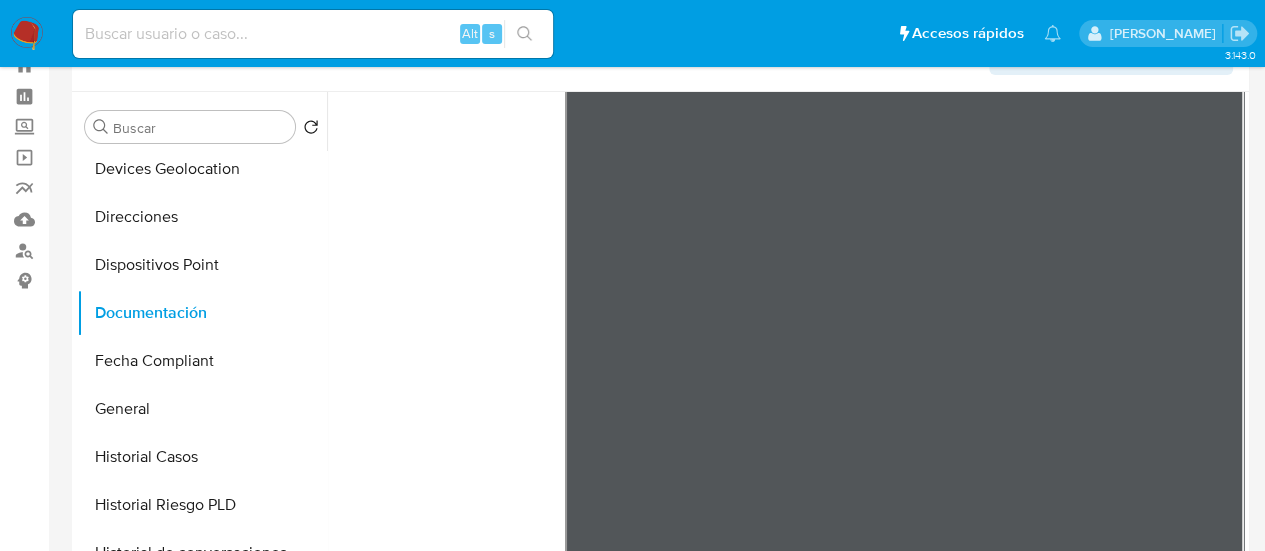scroll, scrollTop: 0, scrollLeft: 0, axis: both 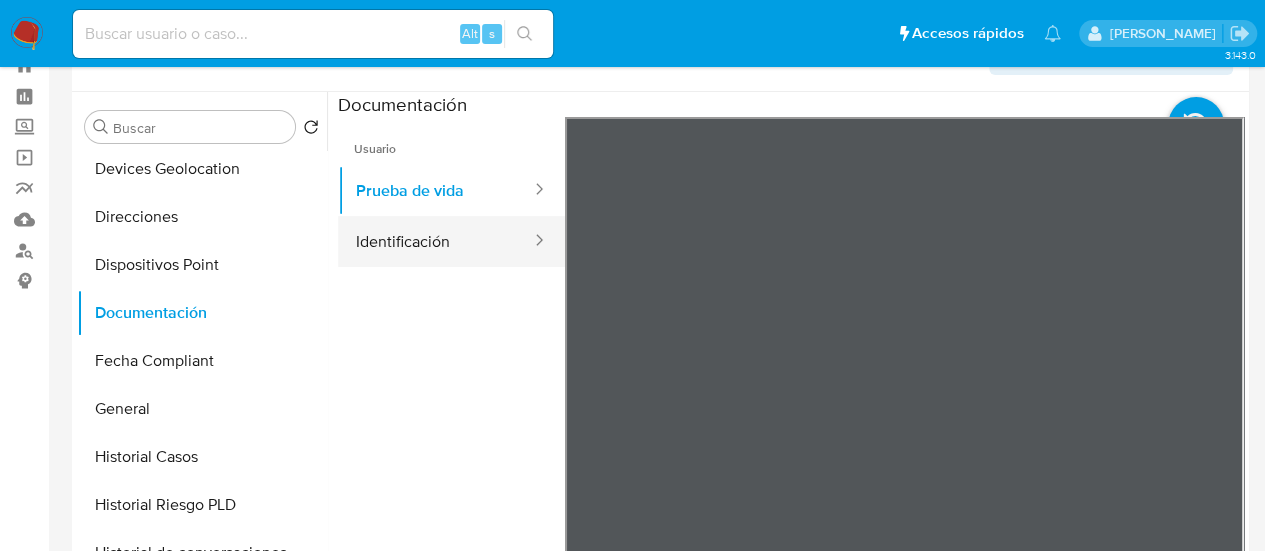 click on "Identificación" at bounding box center [435, 241] 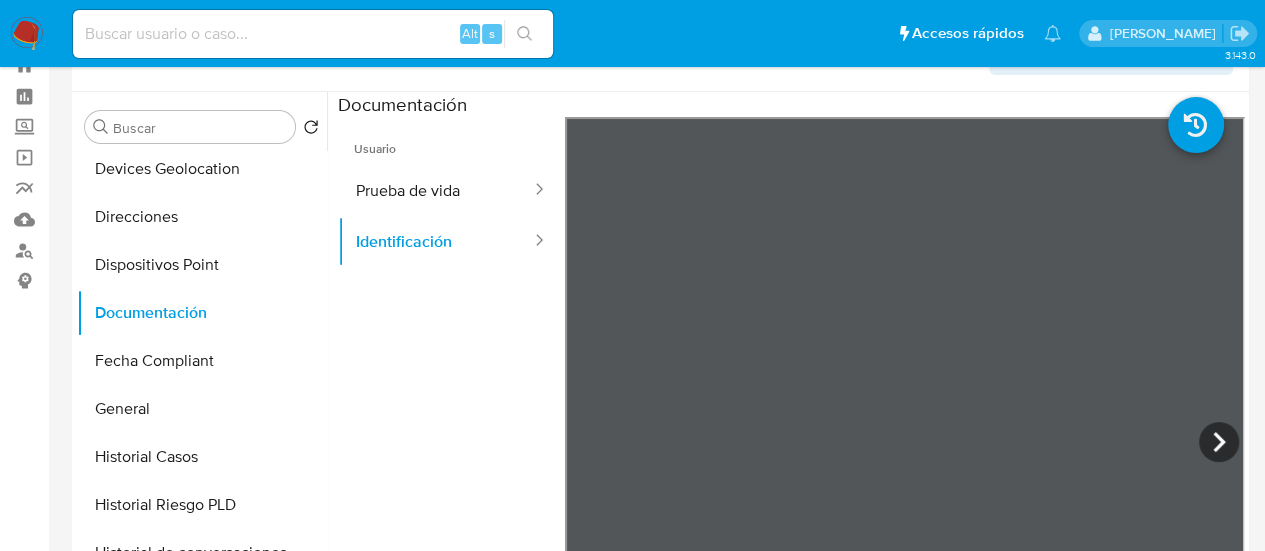 scroll, scrollTop: 0, scrollLeft: 0, axis: both 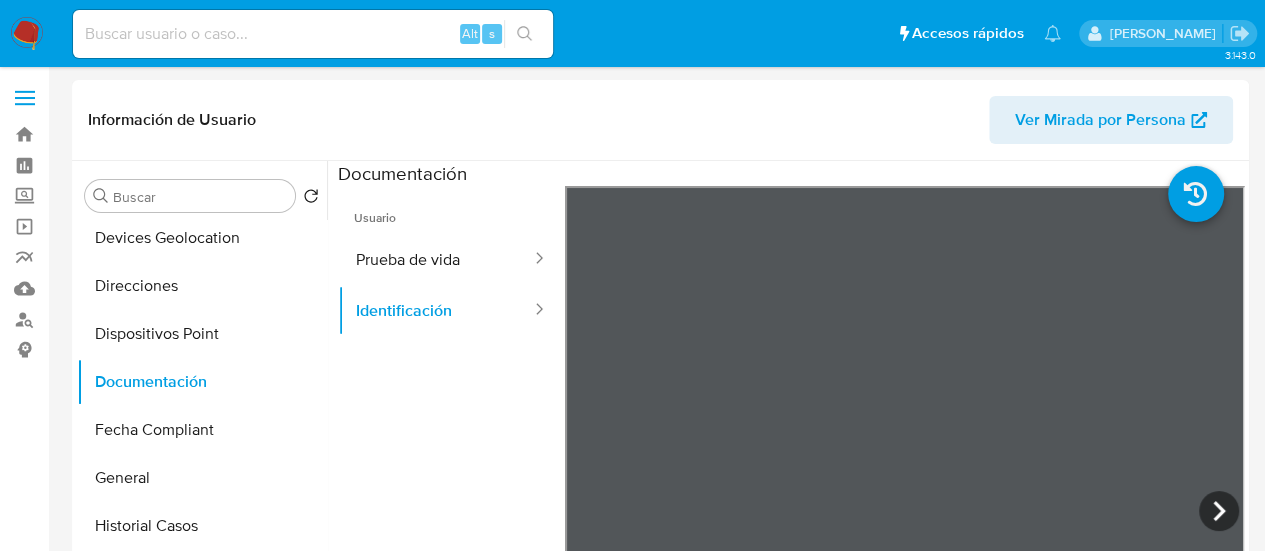 click at bounding box center (27, 34) 